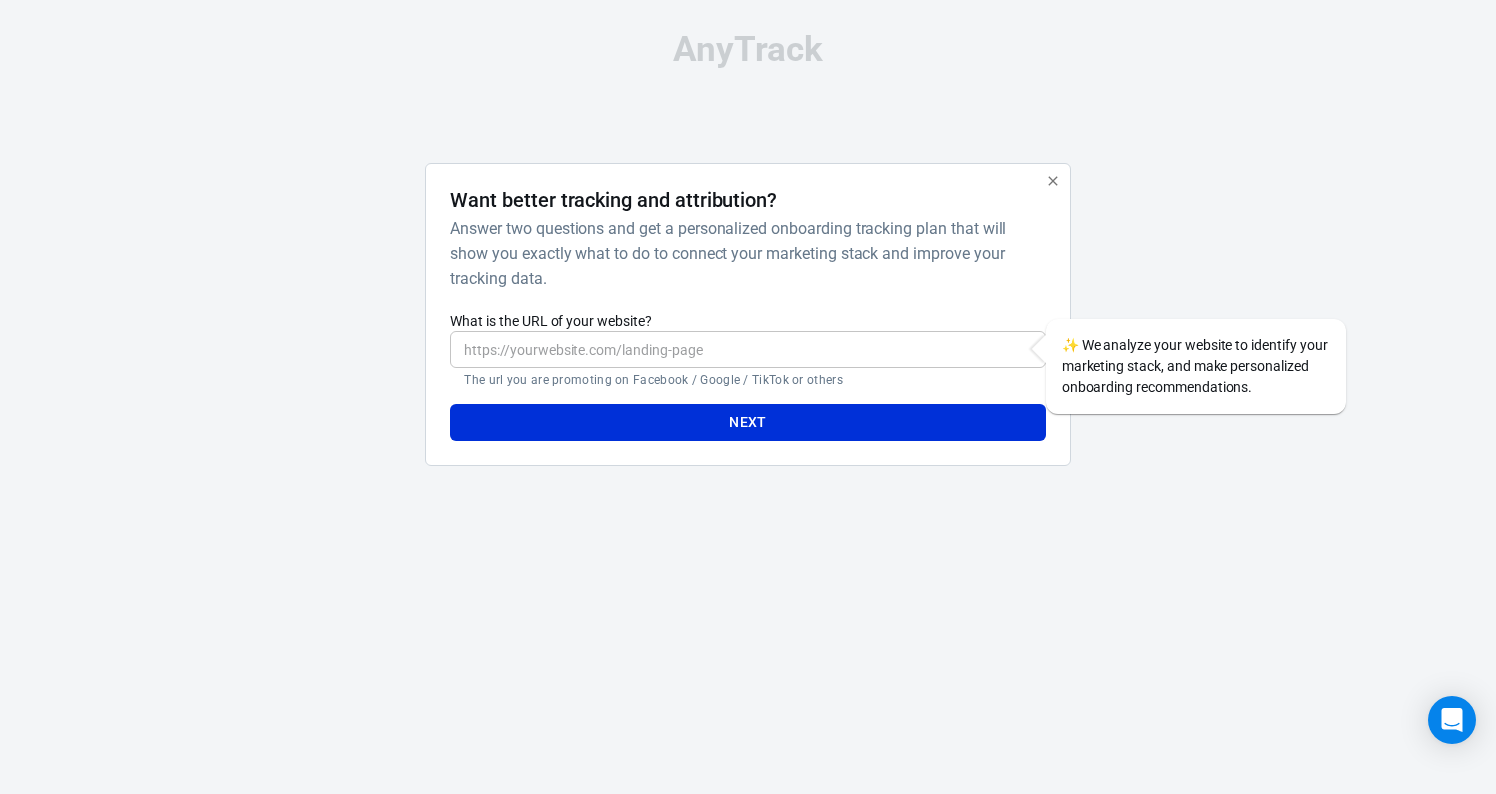 scroll, scrollTop: 0, scrollLeft: 0, axis: both 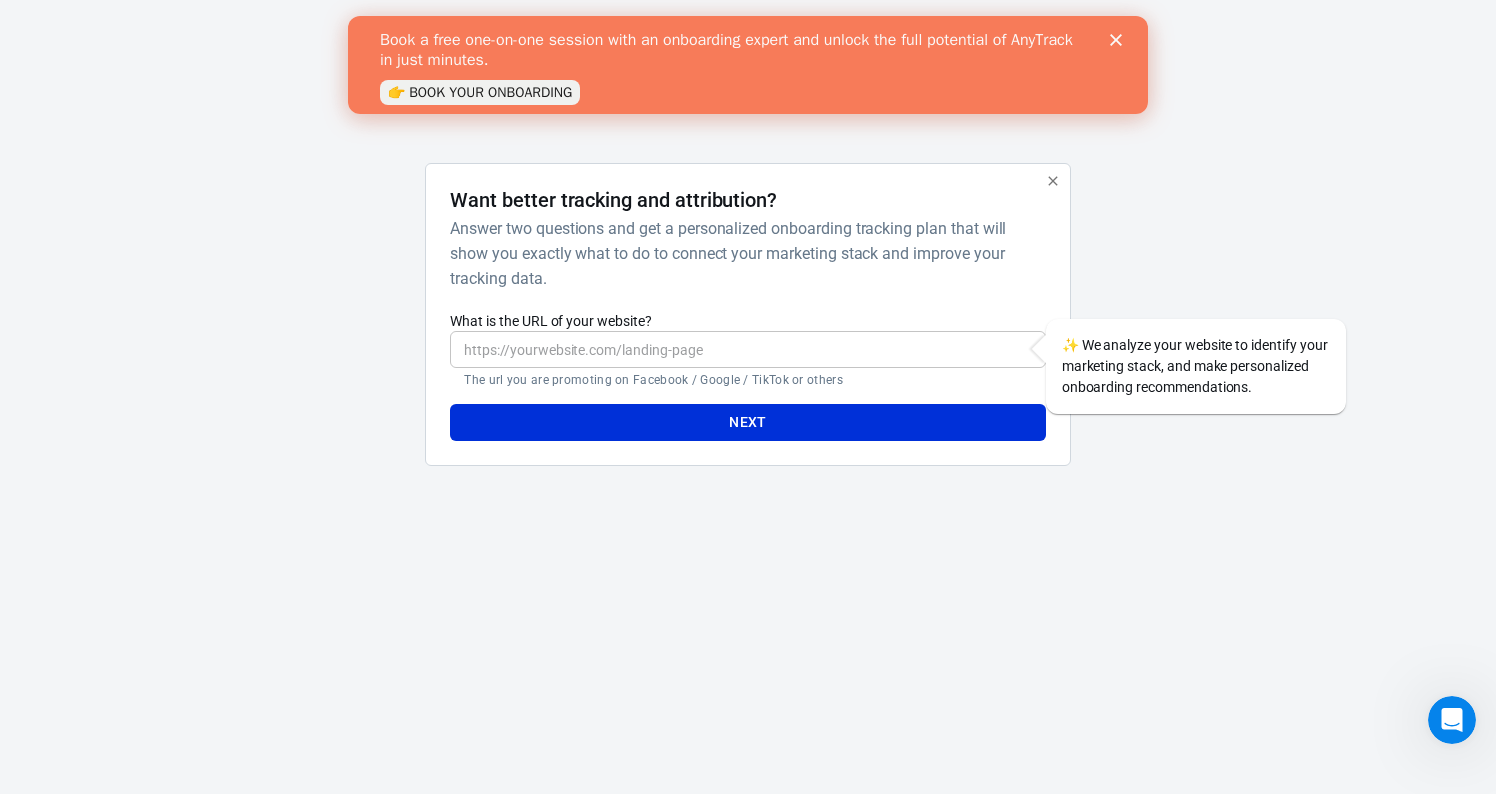 click at bounding box center (1120, 40) 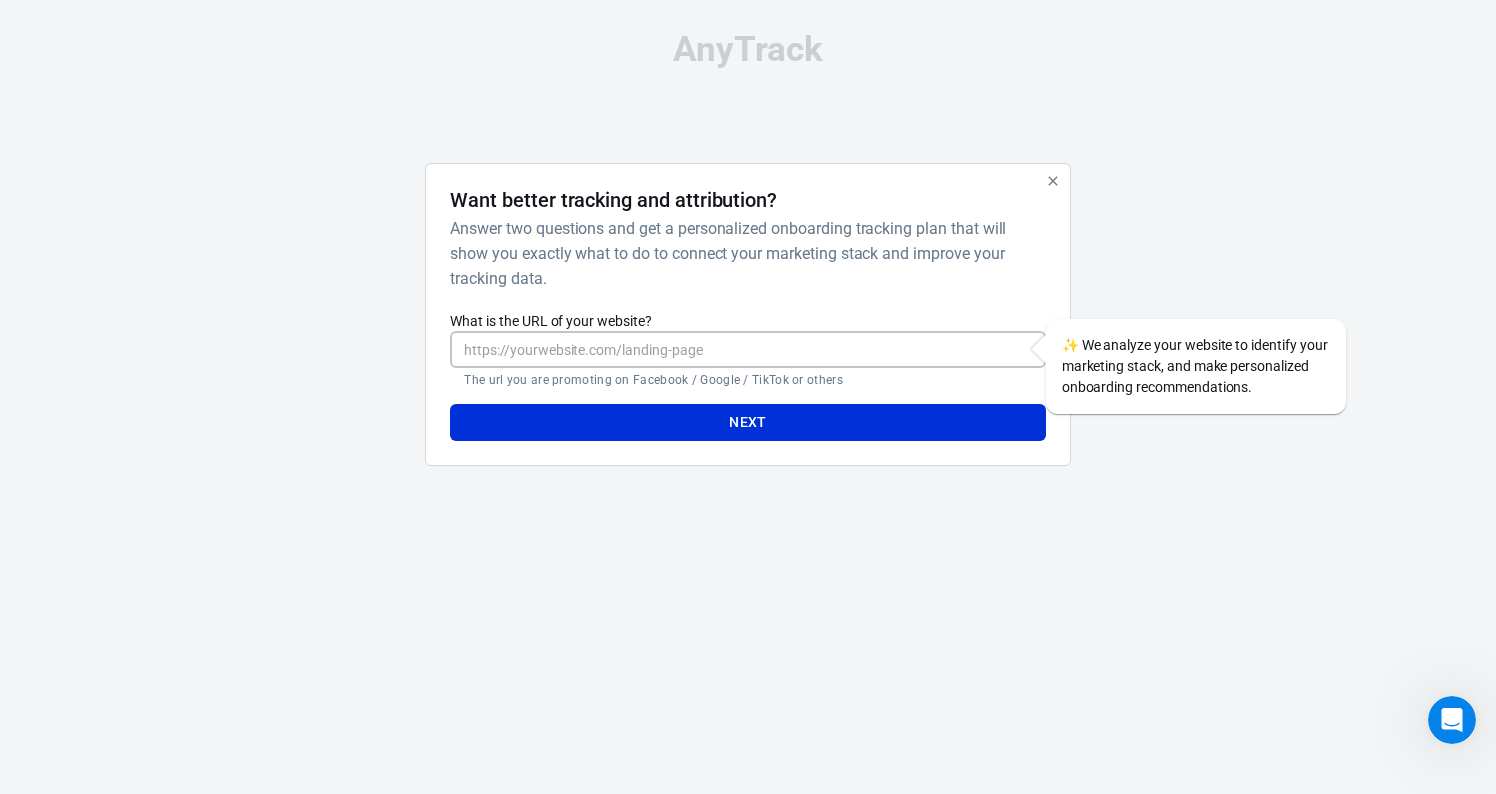 click on "What is the URL of your website?" at bounding box center (747, 349) 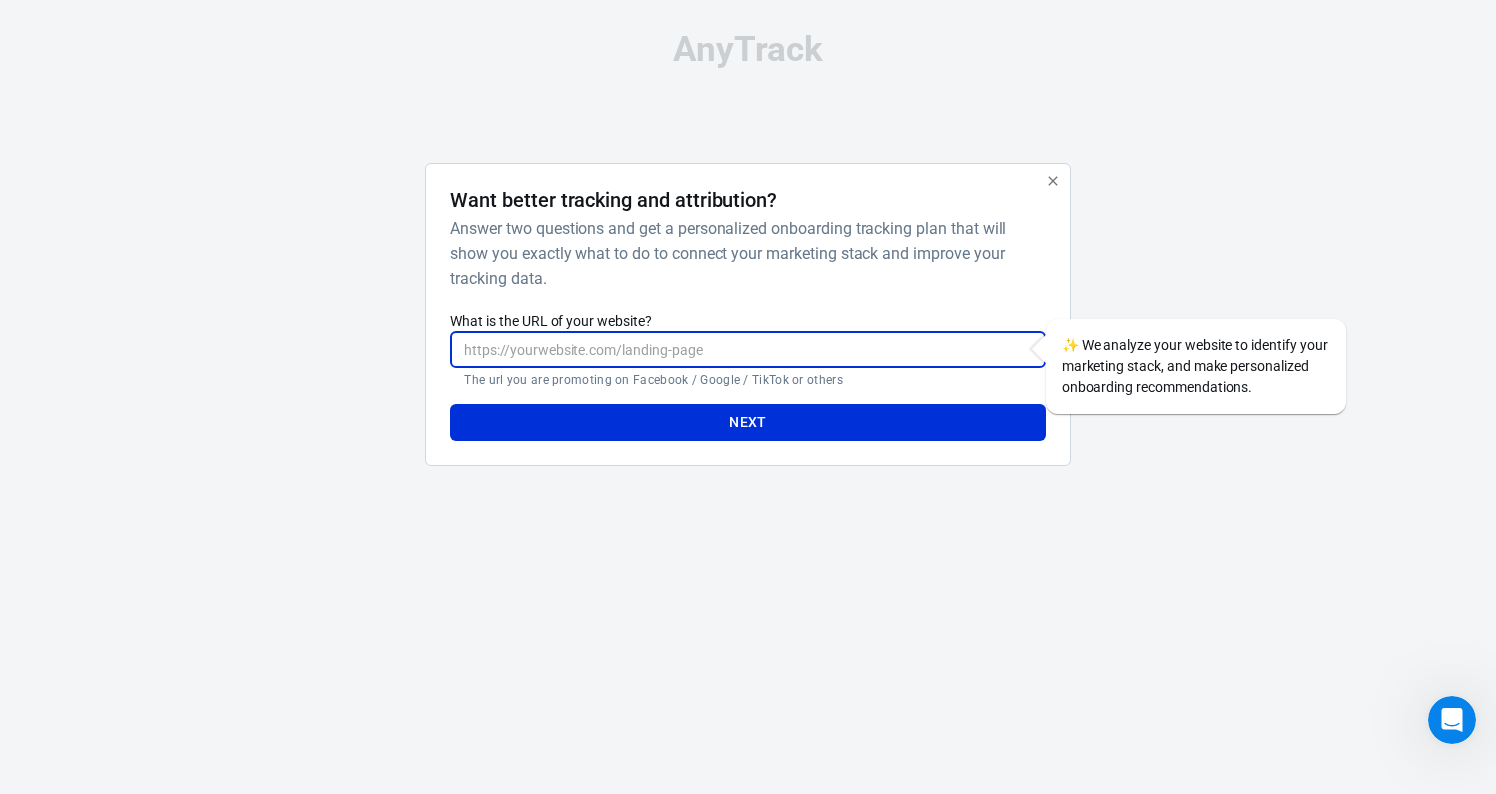 click on "Want better tracking and attribution? Answer two questions and get a personalized onboarding tracking plan that will show you exactly what to do
to connect your marketing stack and improve your tracking data. What is the URL of your website? ​ The url you are promoting on Facebook / Google / TikTok or others ✨   We analyze your website to identify your marketing stack, and make personalized onboarding recommendations. Next" at bounding box center [748, 322] 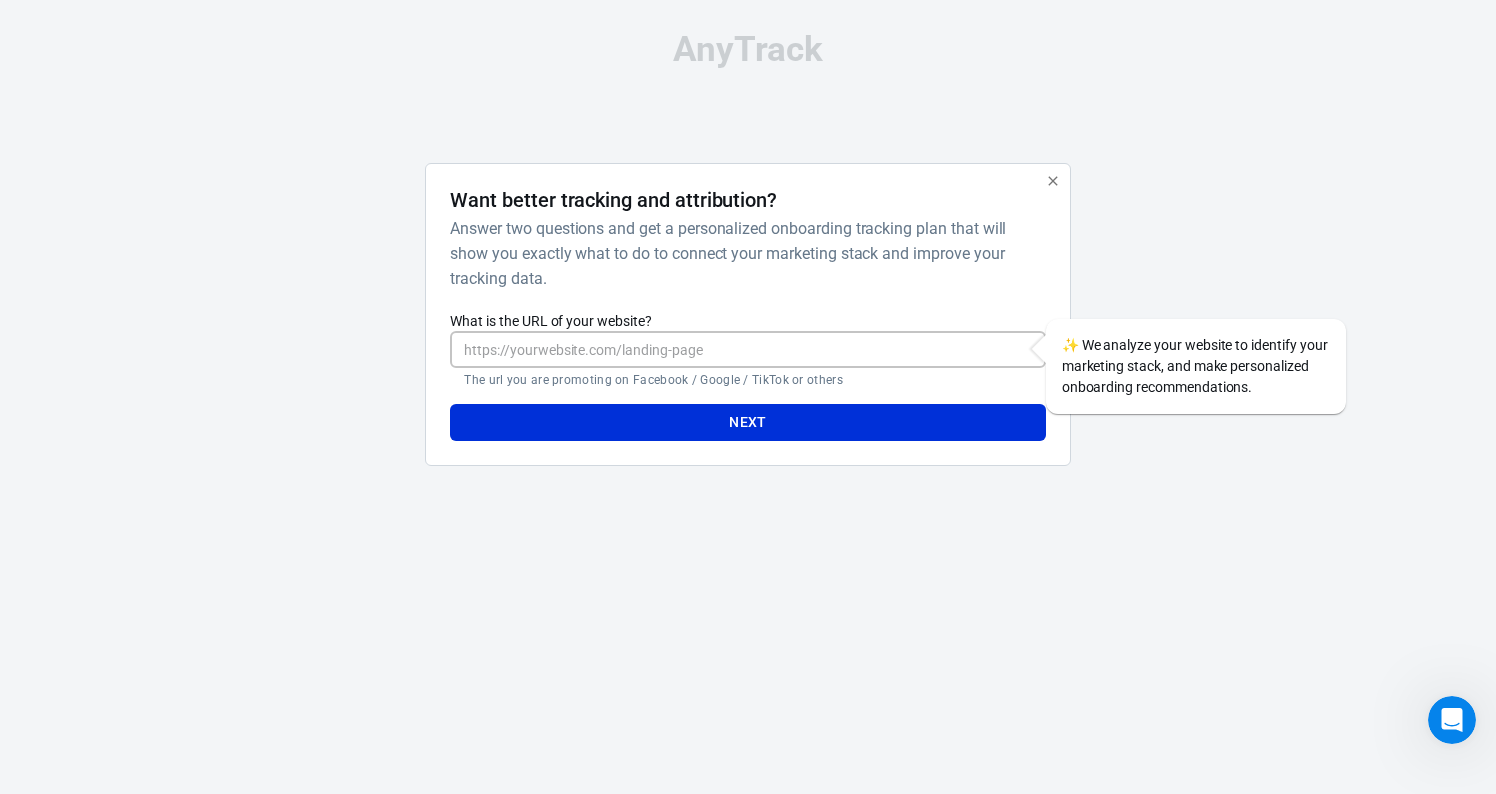 click on "What is the URL of your website?" at bounding box center (747, 349) 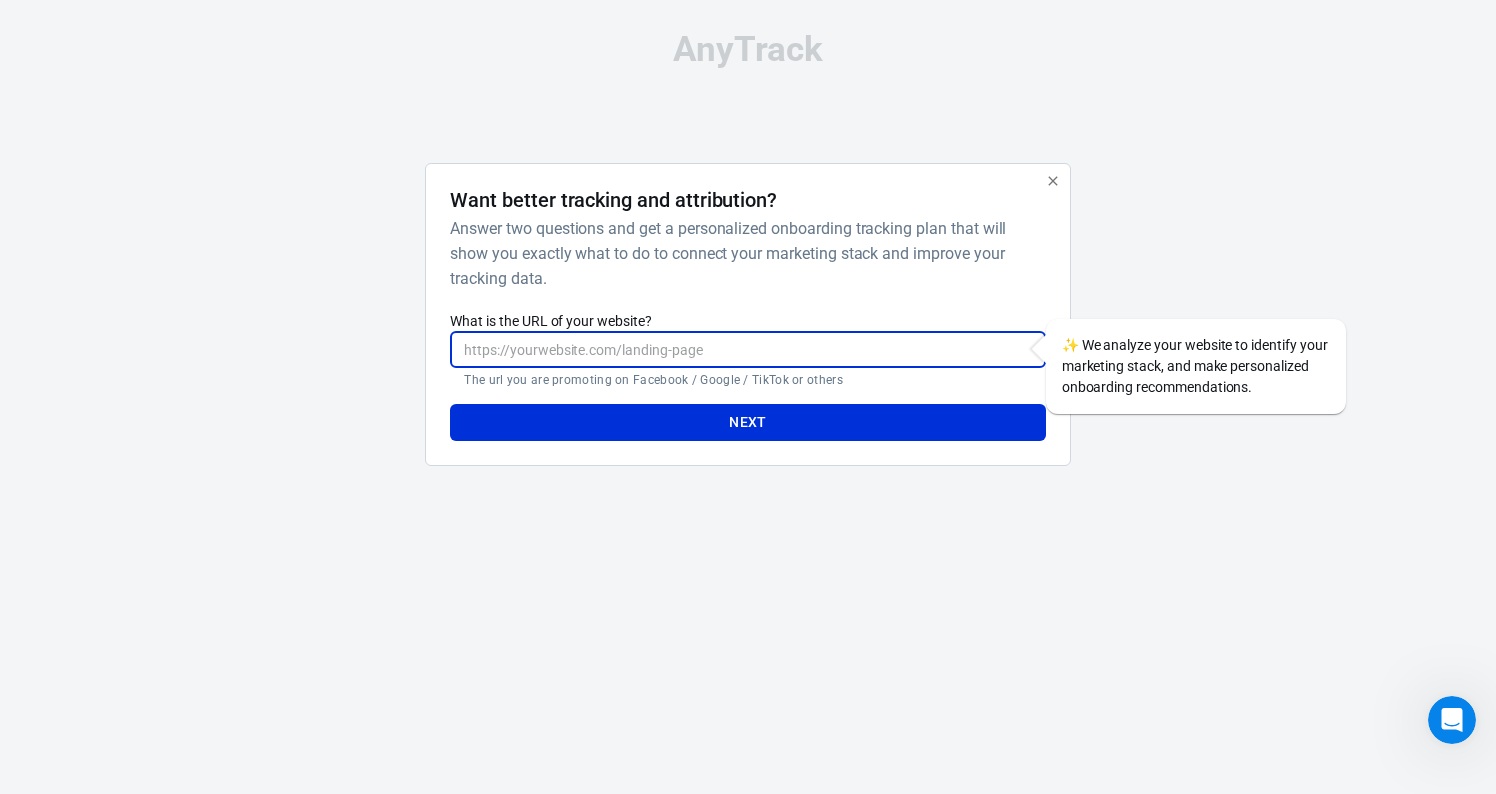 type on "[URL][DOMAIN_NAME]" 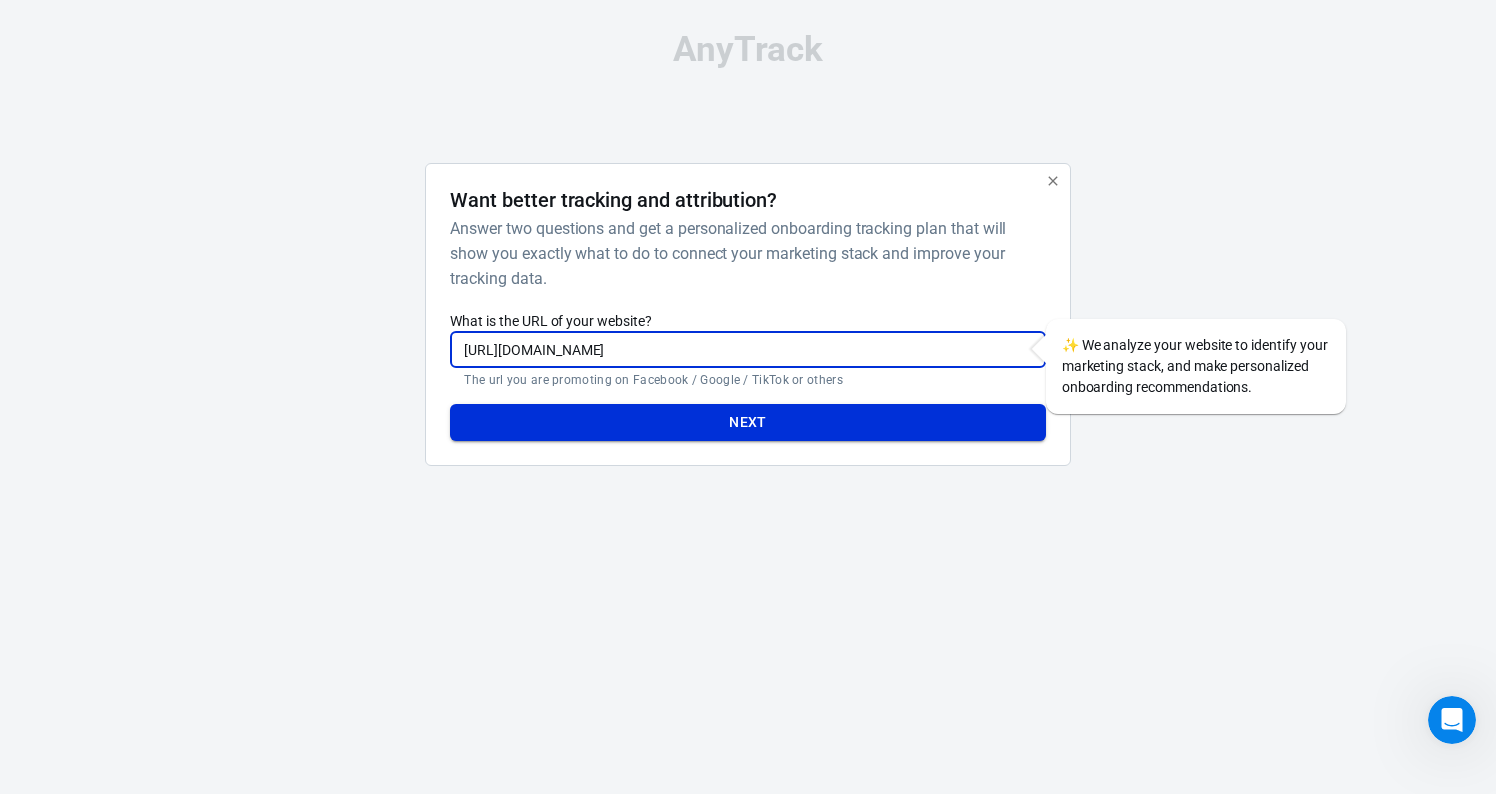 click on "Next" at bounding box center (747, 422) 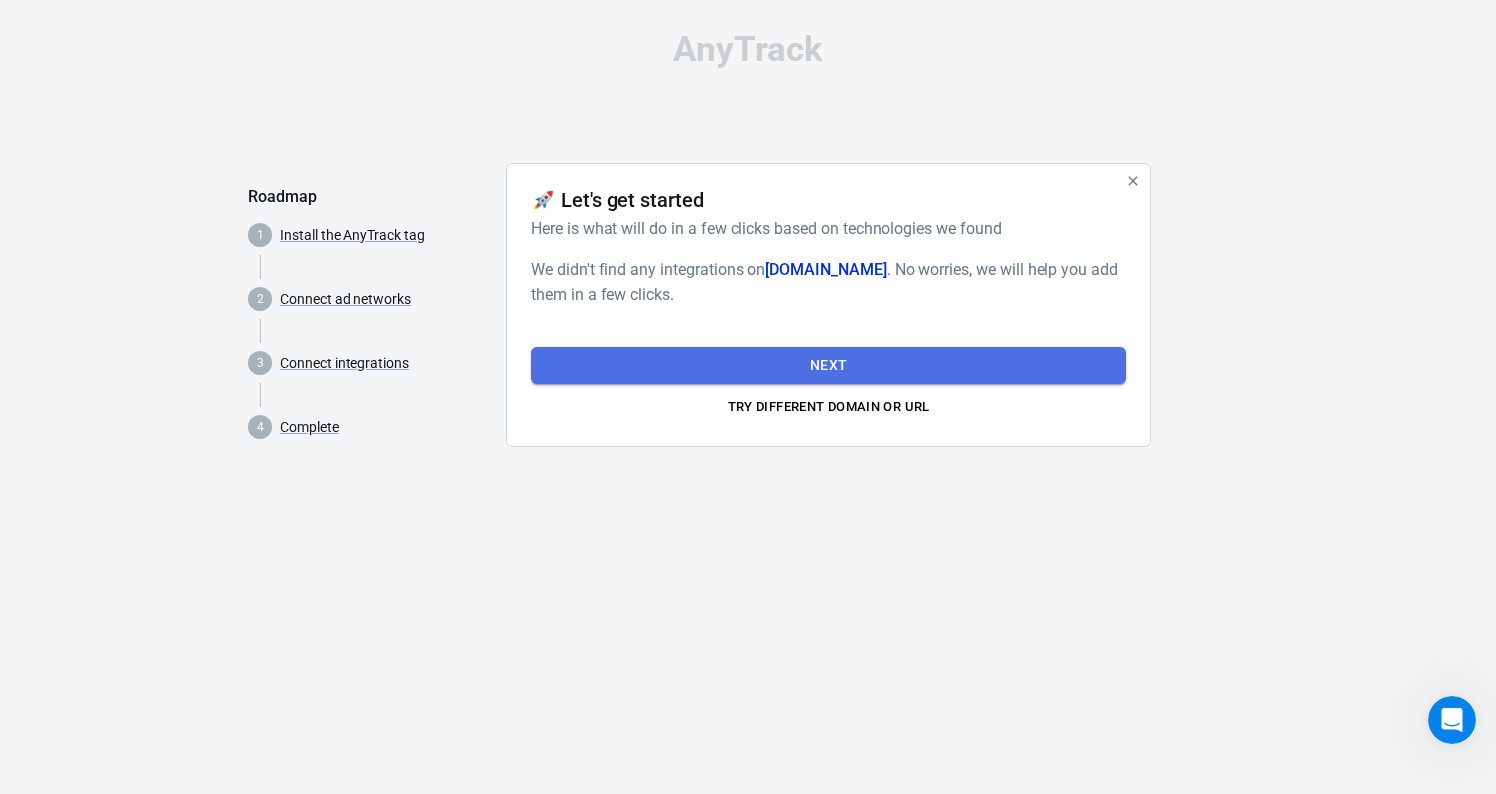 click on "Next" at bounding box center [828, 365] 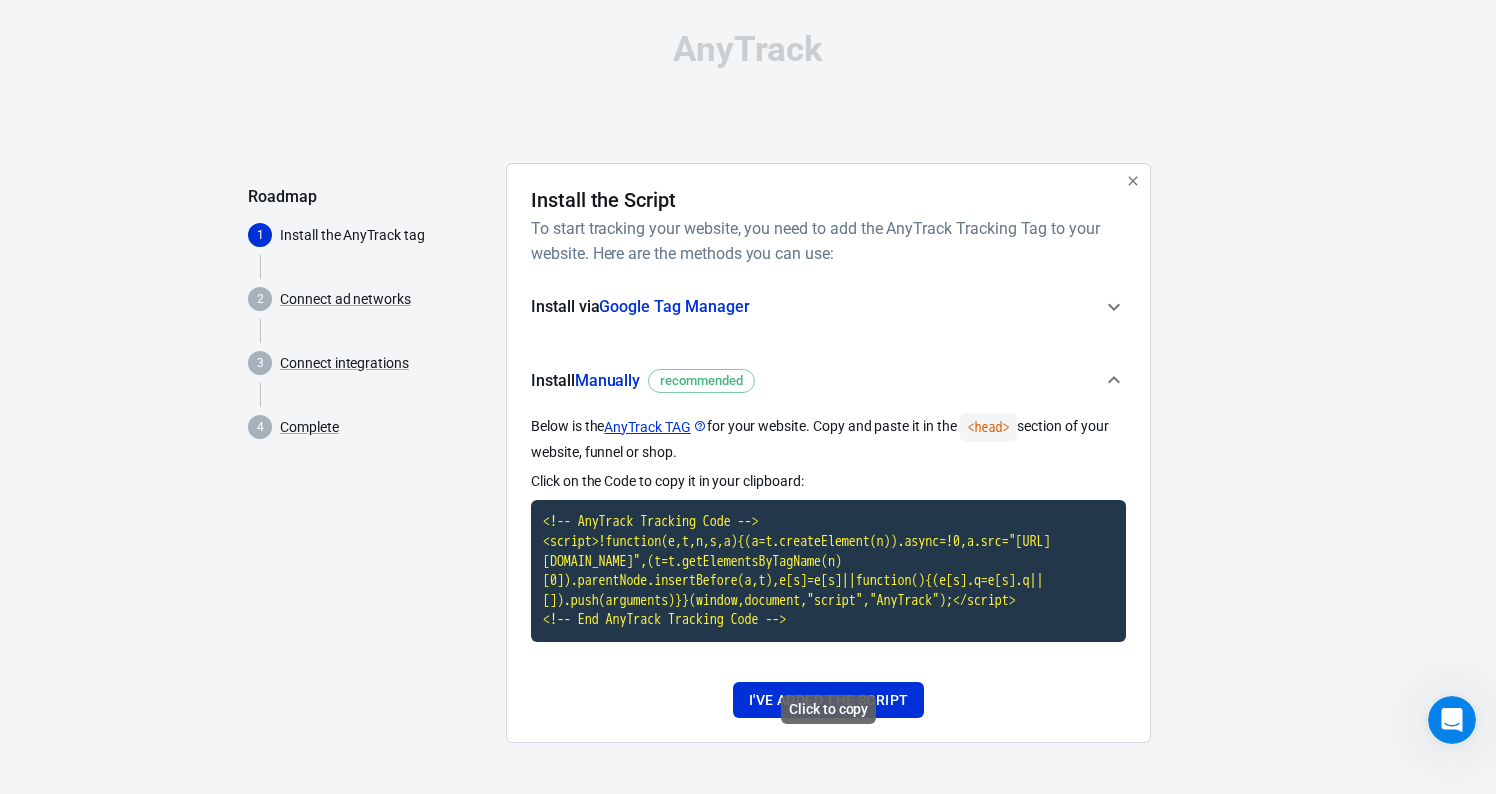 click on "<!-- AnyTrack Tracking Code -->
<script>!function(e,t,n,s,a){(a=t.createElement(n)).async=!0,a.src="[URL][DOMAIN_NAME]",(t=t.getElementsByTagName(n)[0]).parentNode.insertBefore(a,t),e[s]=e[s]||function(){(e[s].q=e[s].q||[]).push(arguments)}}(window,document,"script","AnyTrack");</script>
<!-- End AnyTrack Tracking Code -->" at bounding box center (828, 571) 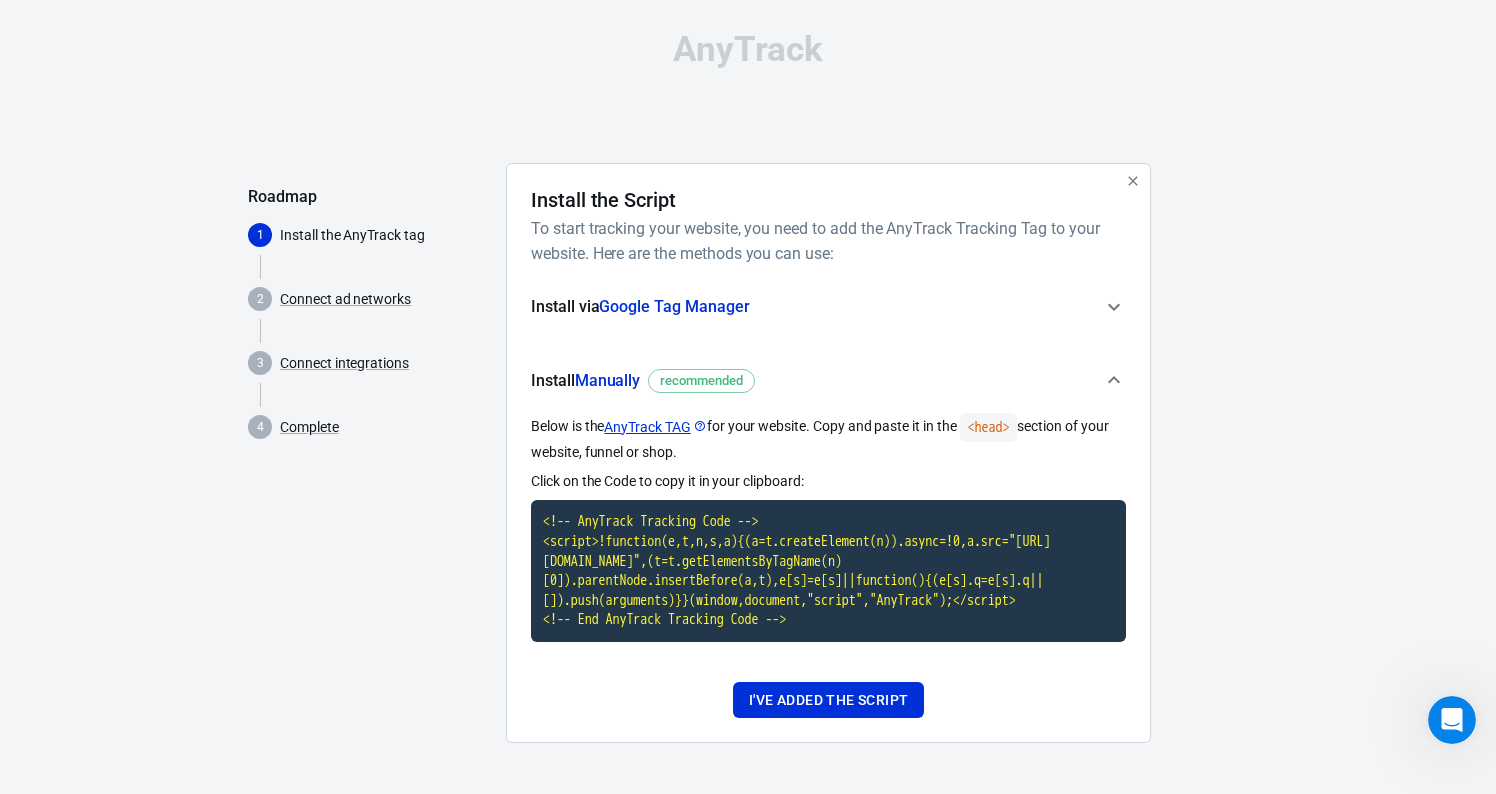 click on "AnyTrack TAG" at bounding box center (655, 427) 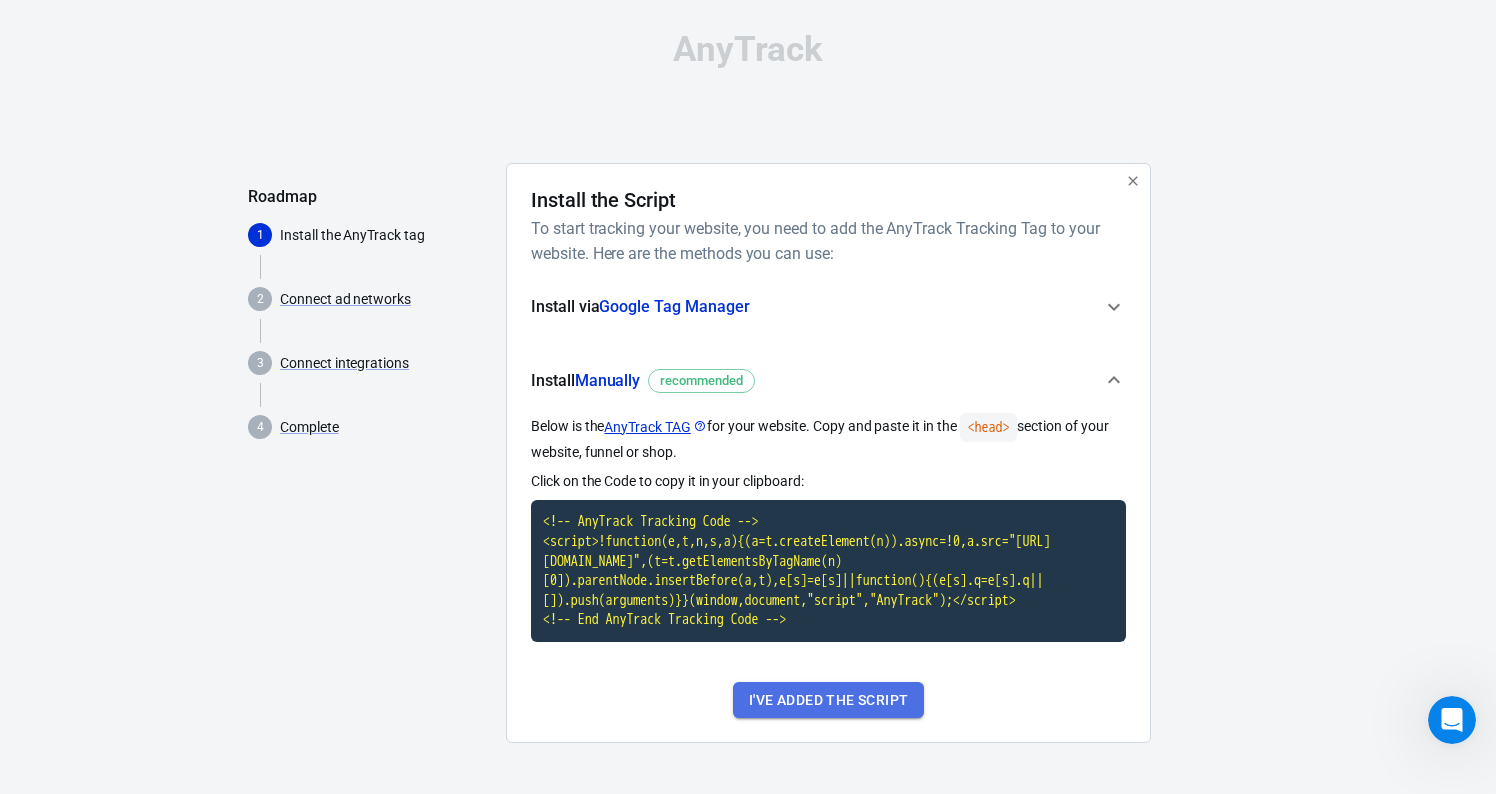 click on "I've added the script" at bounding box center (828, 700) 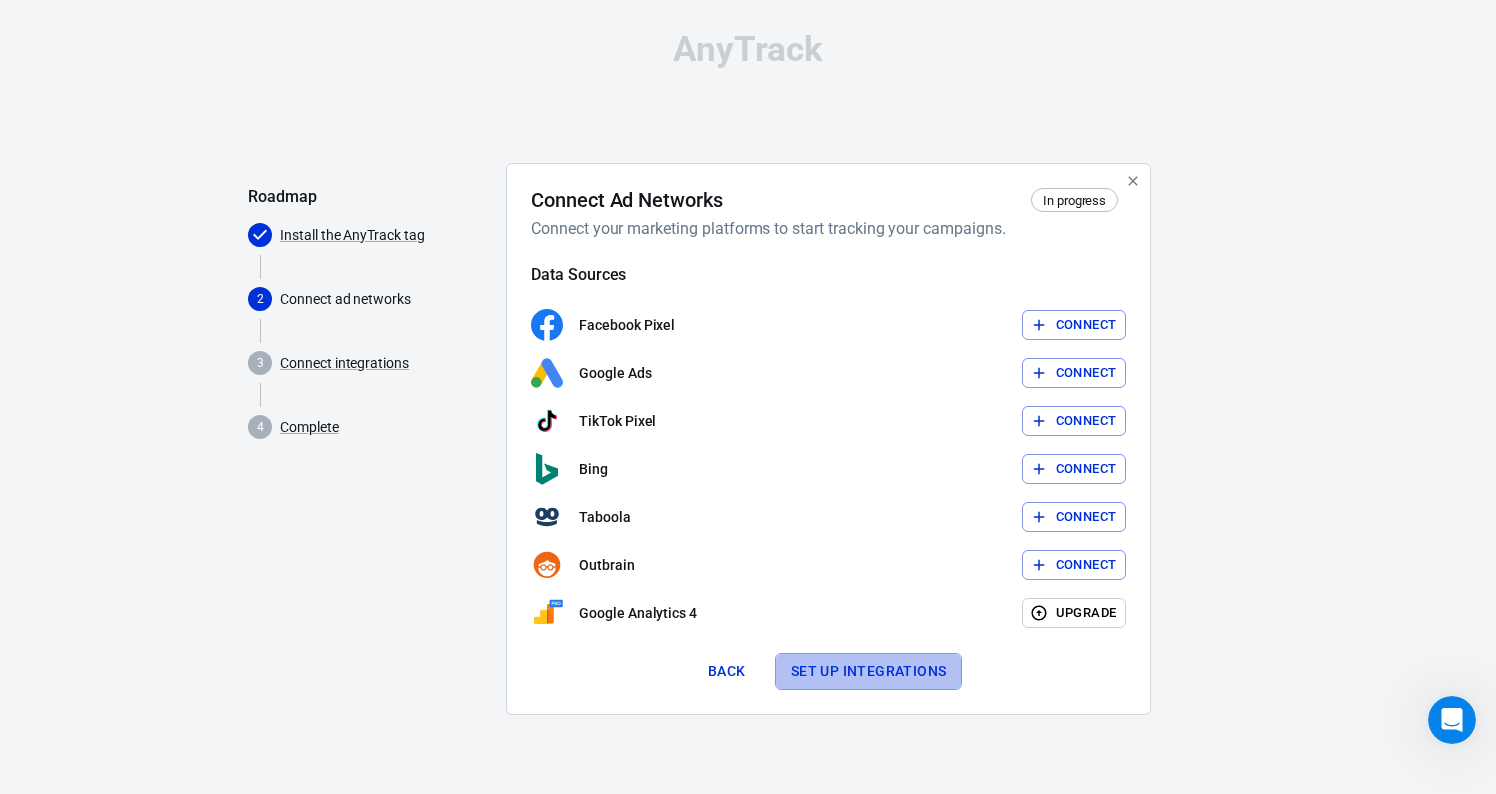 click on "Set up integrations" at bounding box center [869, 671] 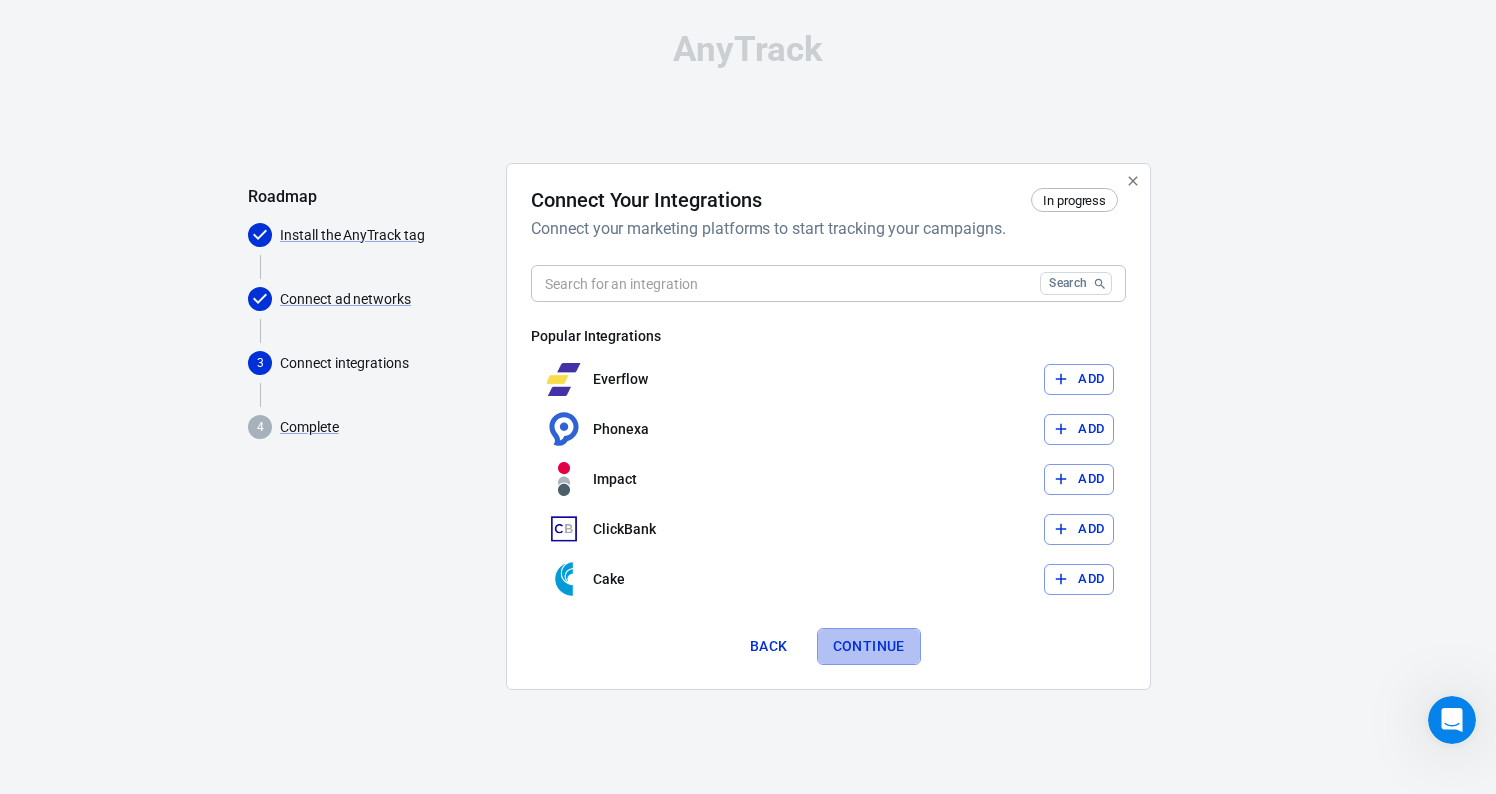 click on "Continue" at bounding box center (869, 646) 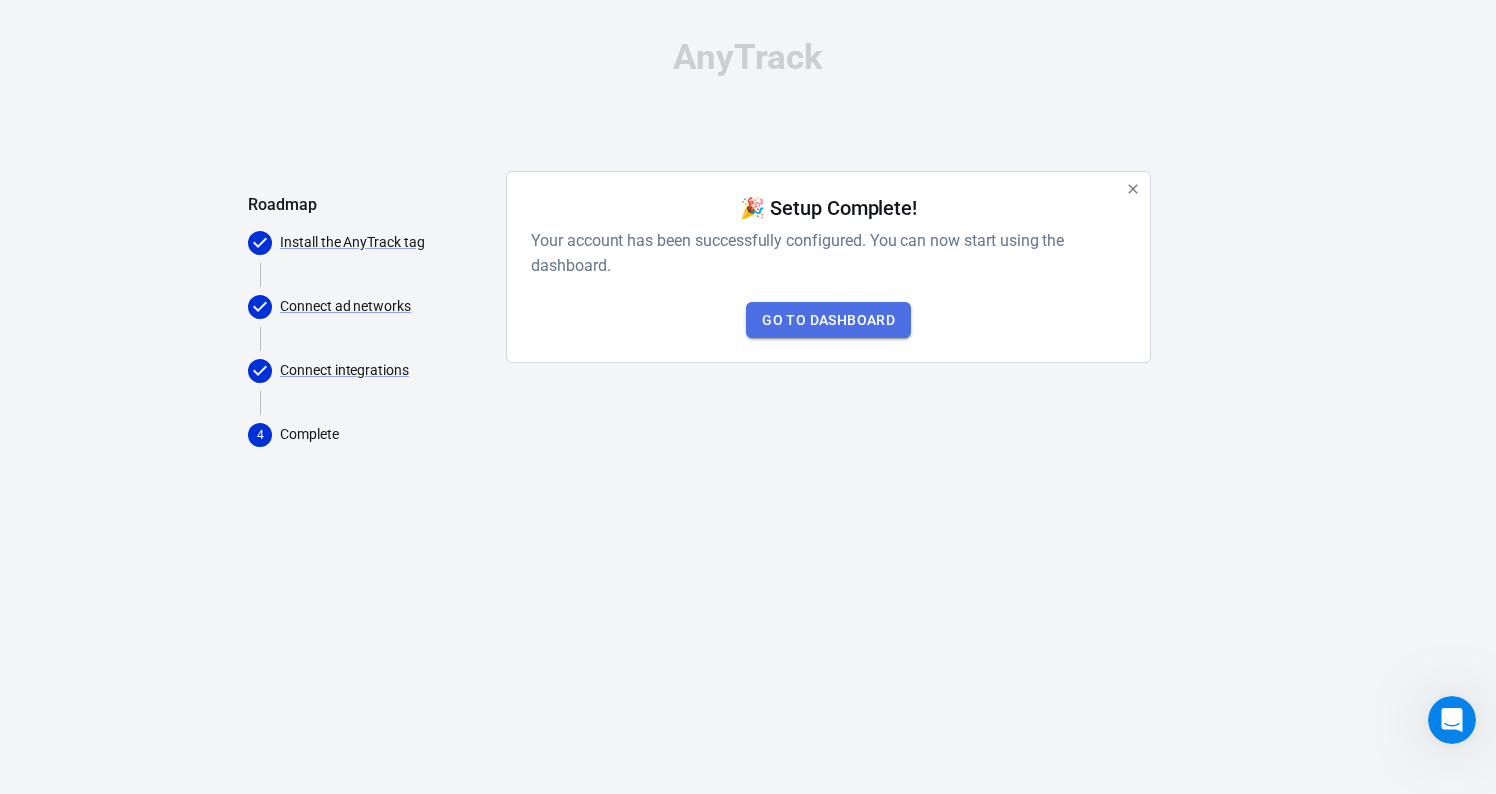 click on "Go to Dashboard" at bounding box center [828, 320] 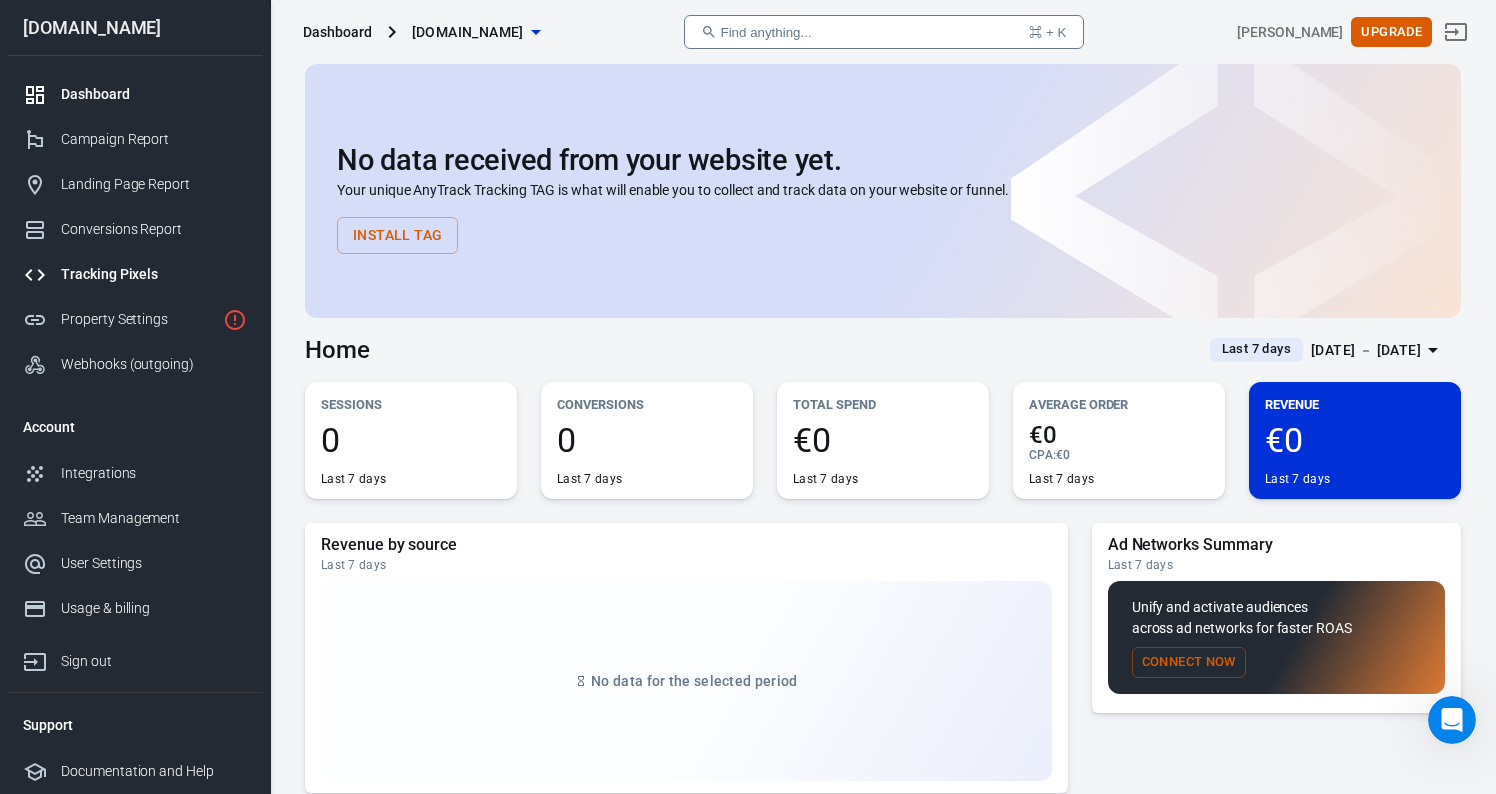 click on "Tracking Pixels" at bounding box center (154, 274) 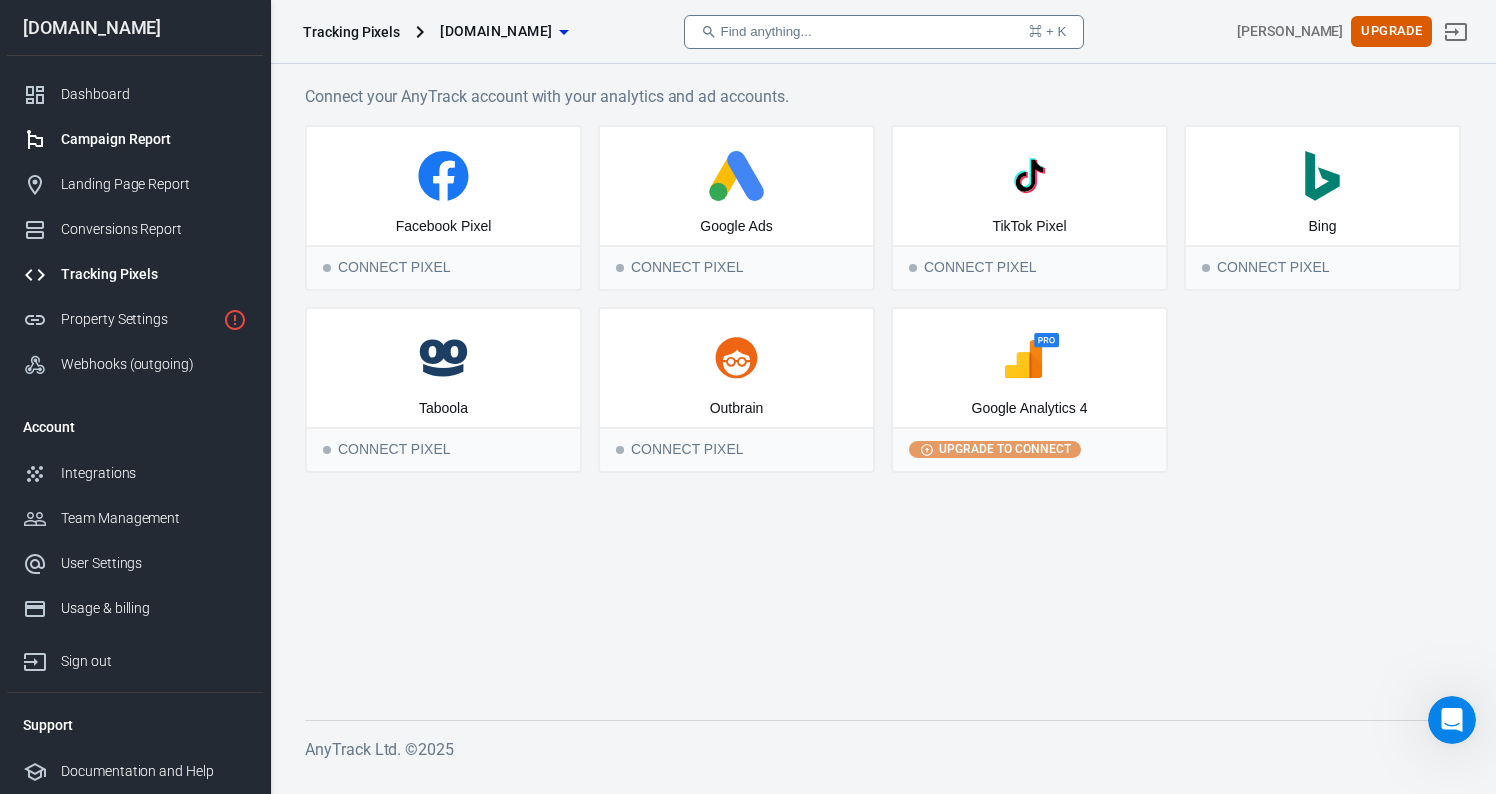 click on "Campaign Report" at bounding box center [154, 139] 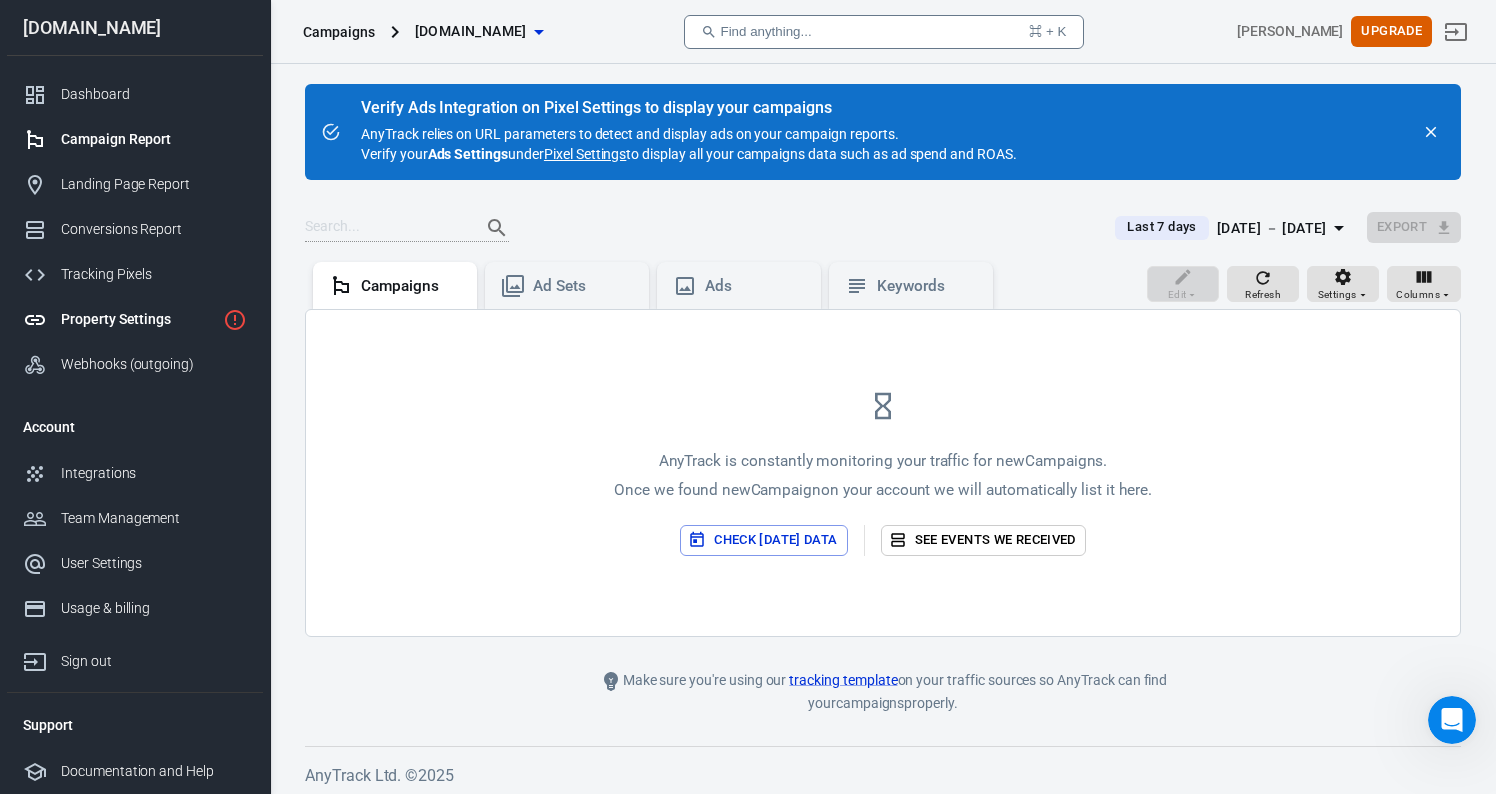 click on "Property Settings" at bounding box center [138, 319] 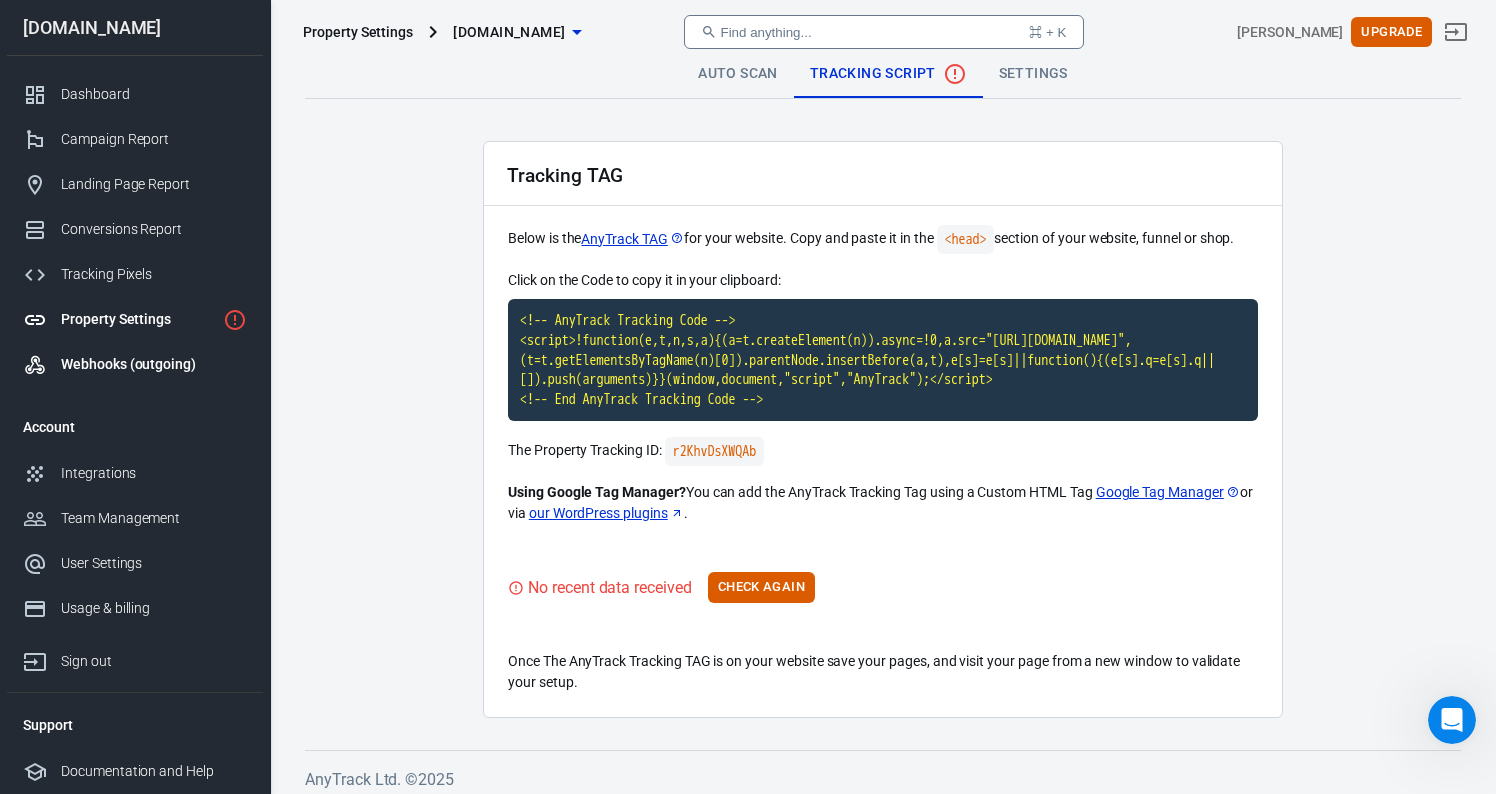 click on "Webhooks (outgoing)" at bounding box center [154, 364] 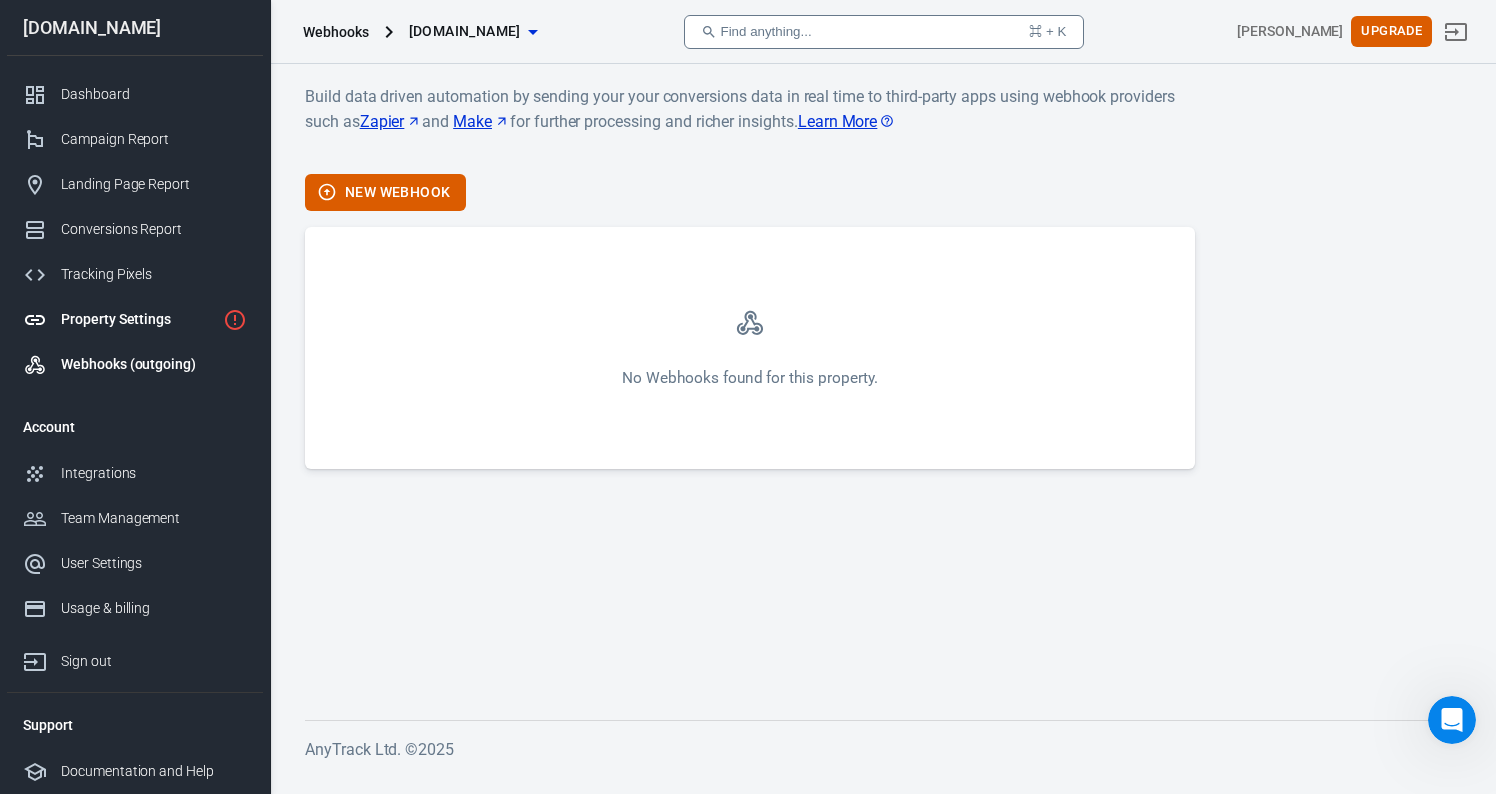 click on "Property Settings" at bounding box center [135, 319] 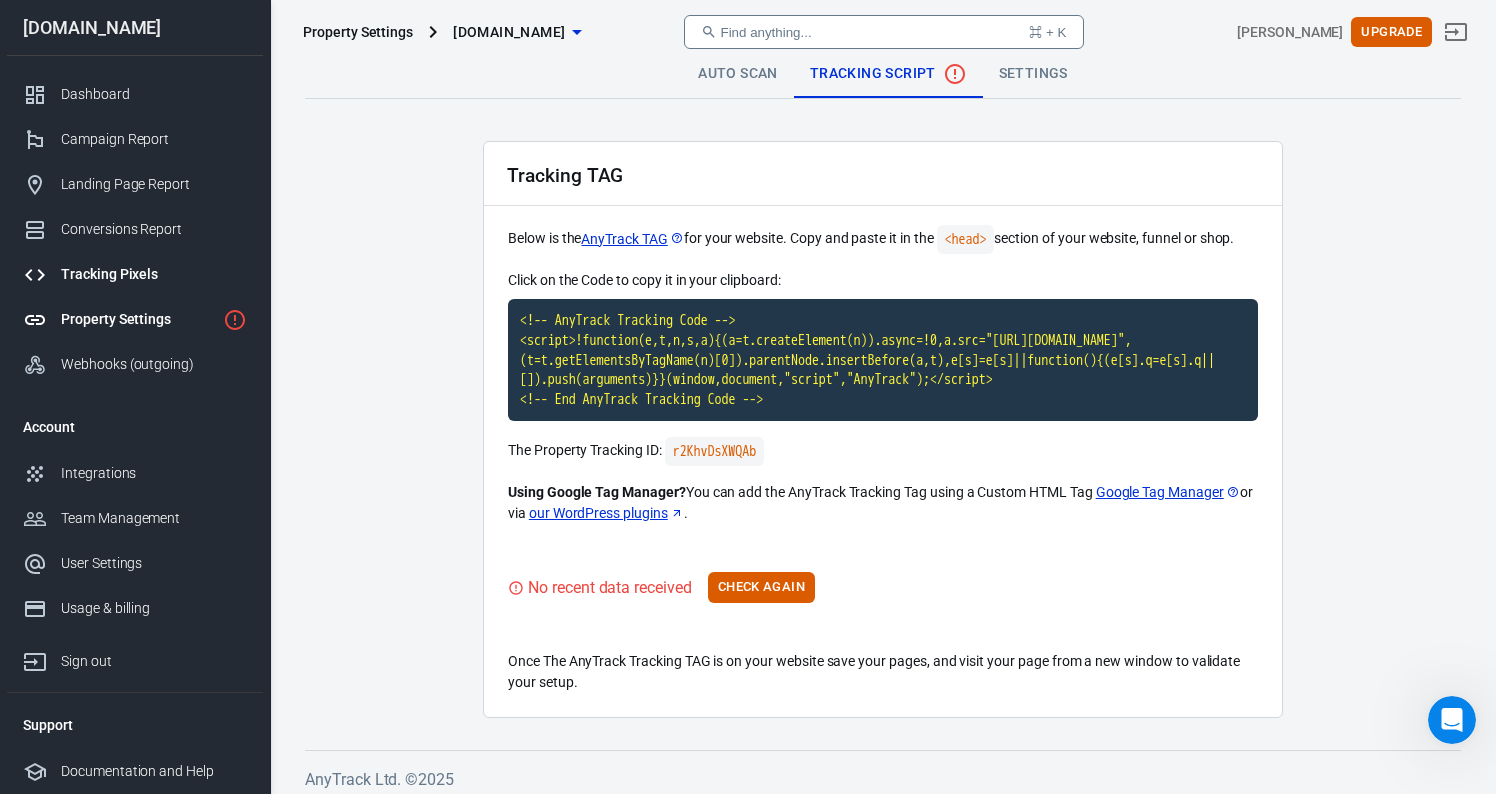 click on "Tracking Pixels" at bounding box center [135, 274] 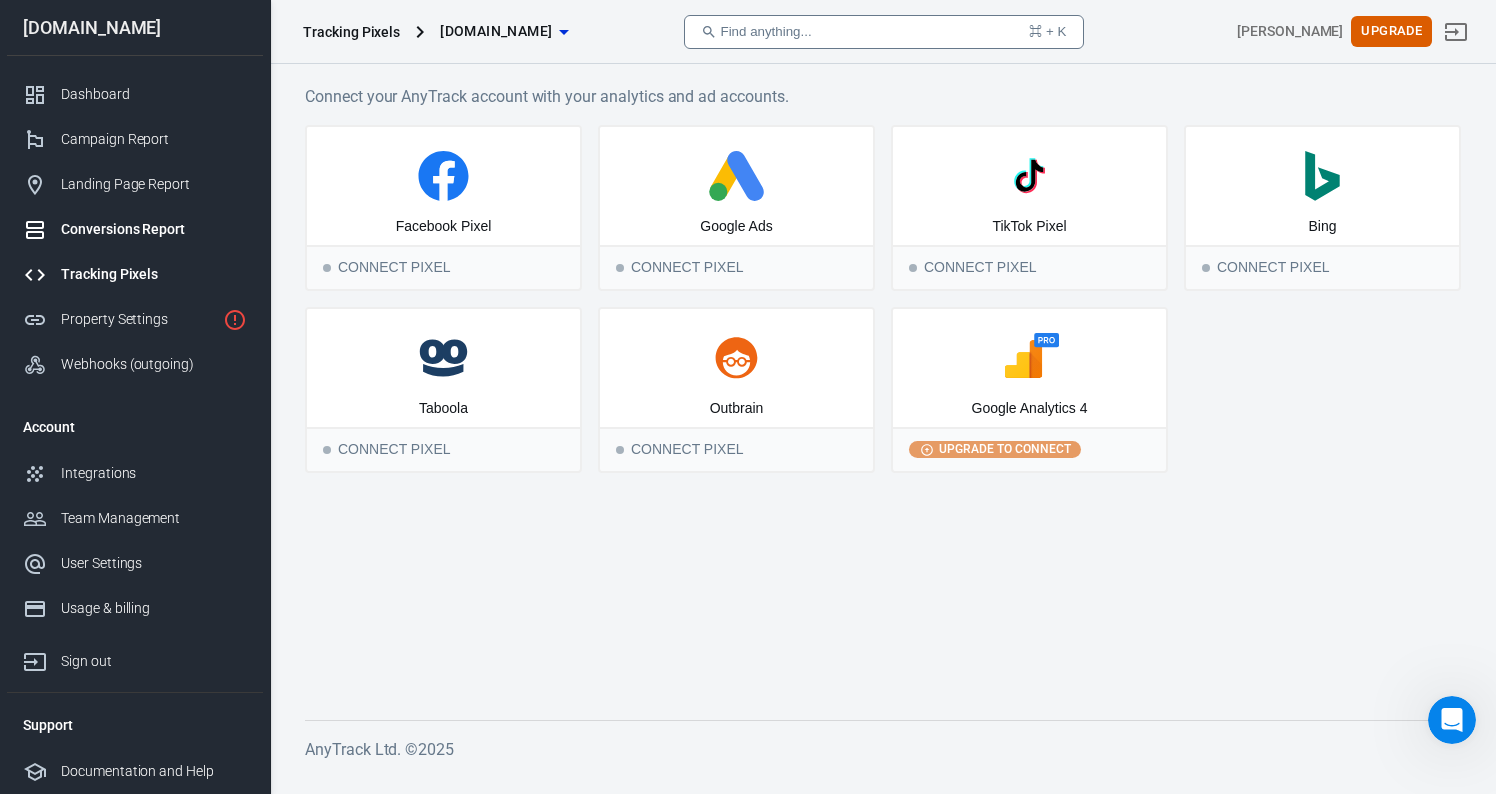 click on "Conversions Report" at bounding box center [154, 229] 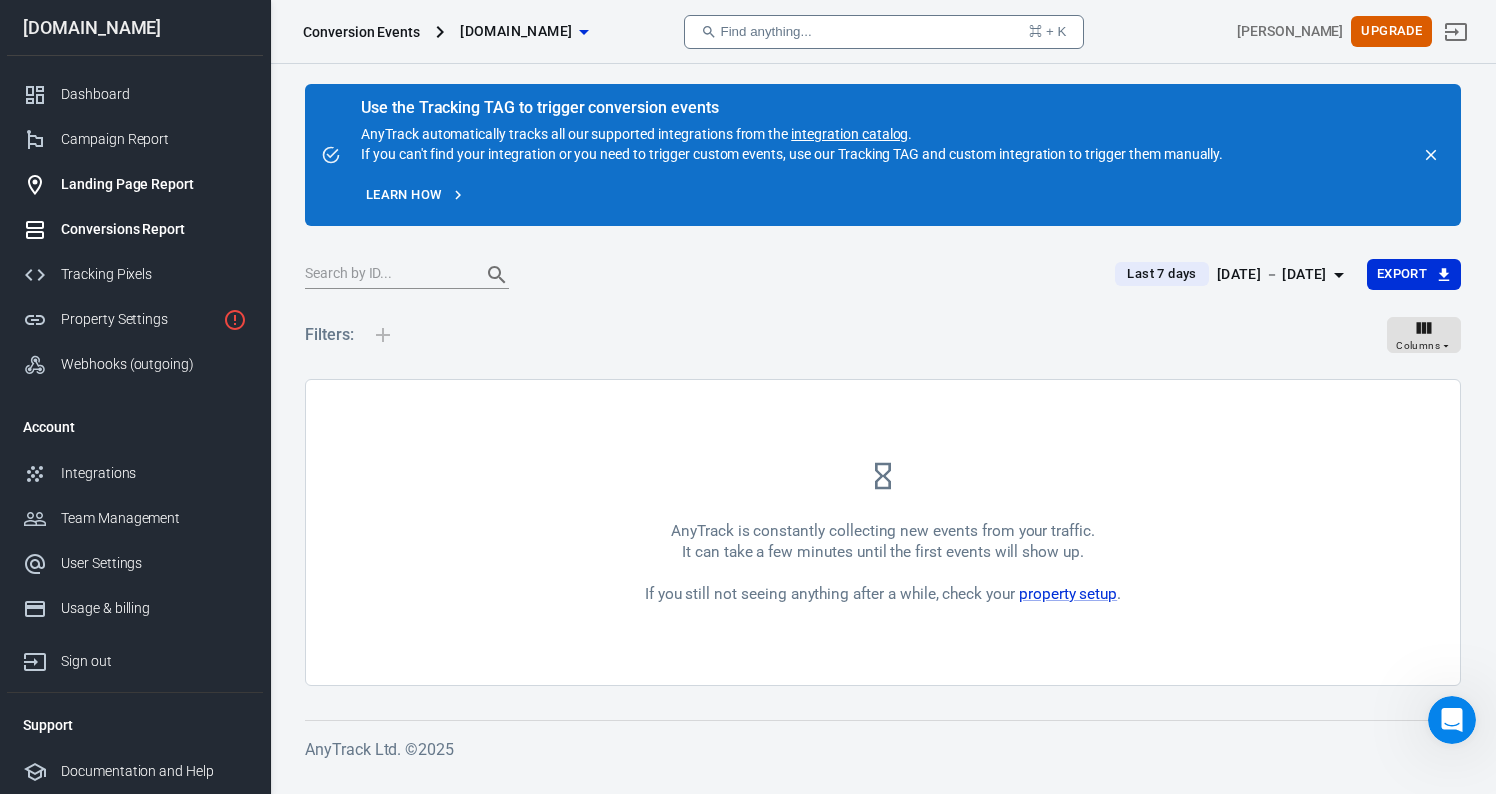 click on "Landing Page Report" at bounding box center (154, 184) 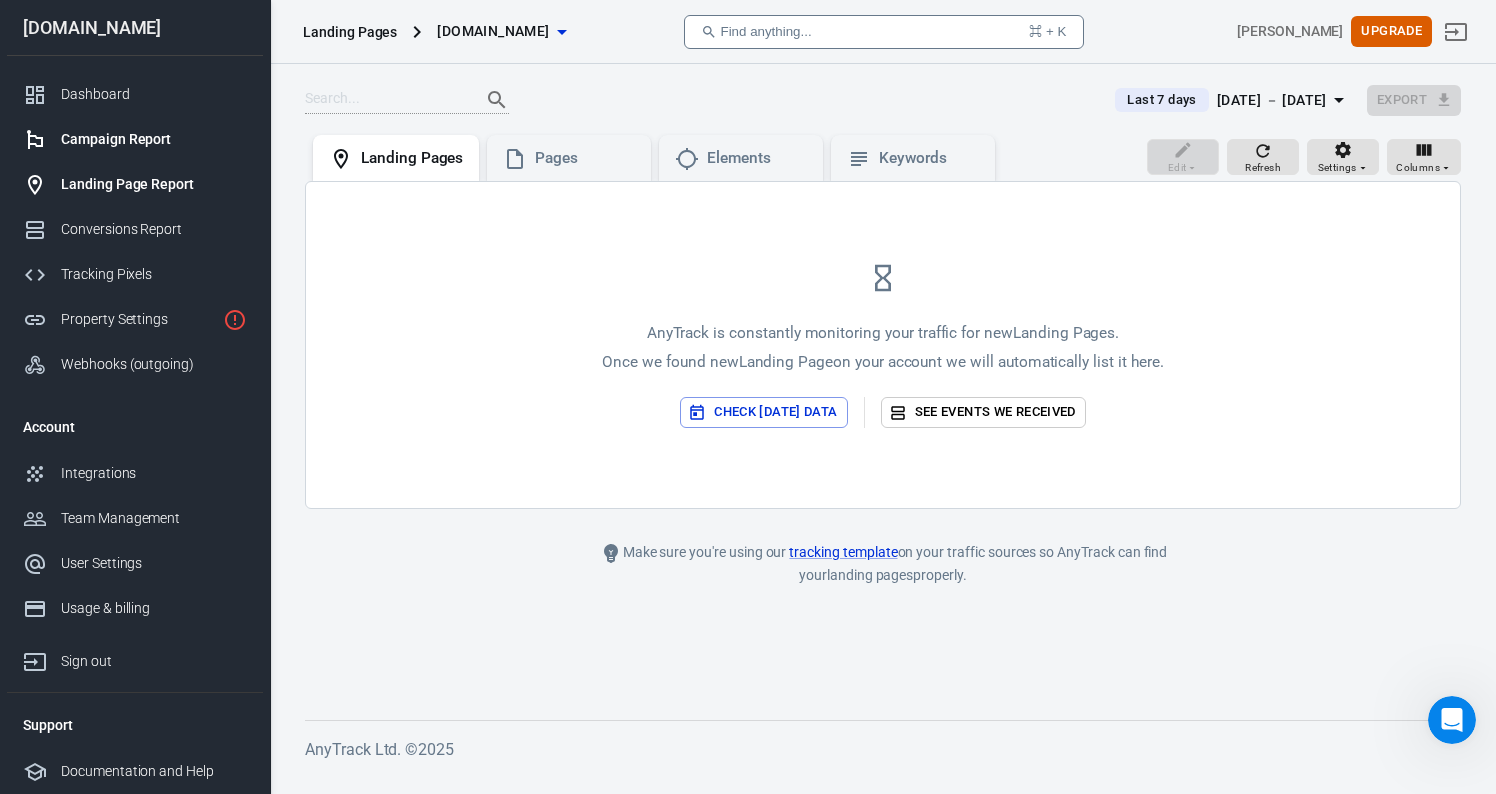 click on "Campaign Report" at bounding box center (154, 139) 